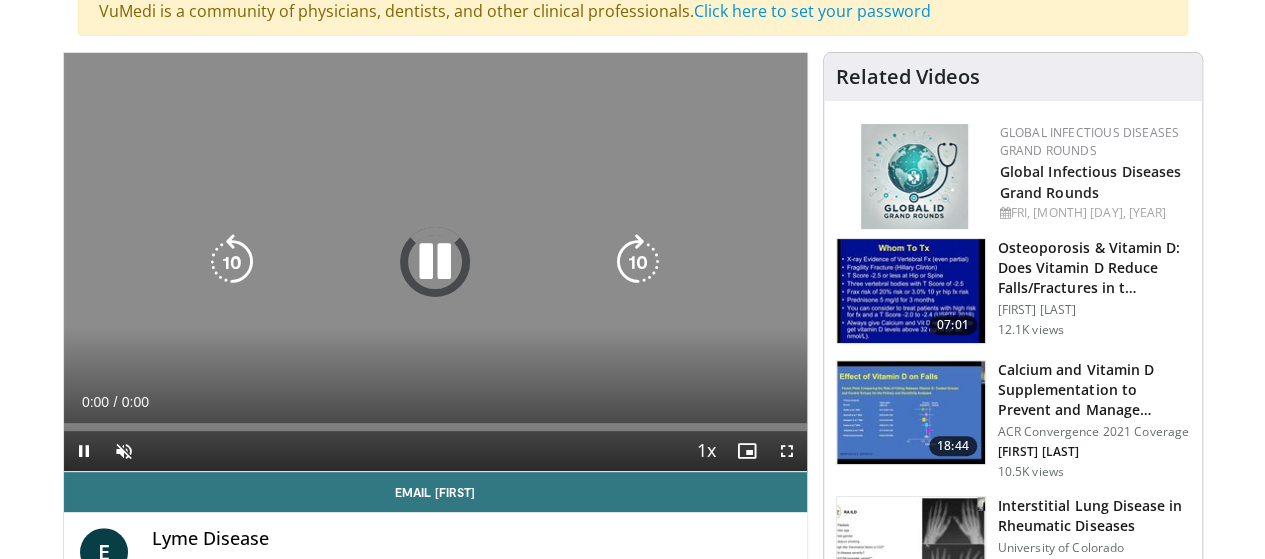 scroll, scrollTop: 200, scrollLeft: 0, axis: vertical 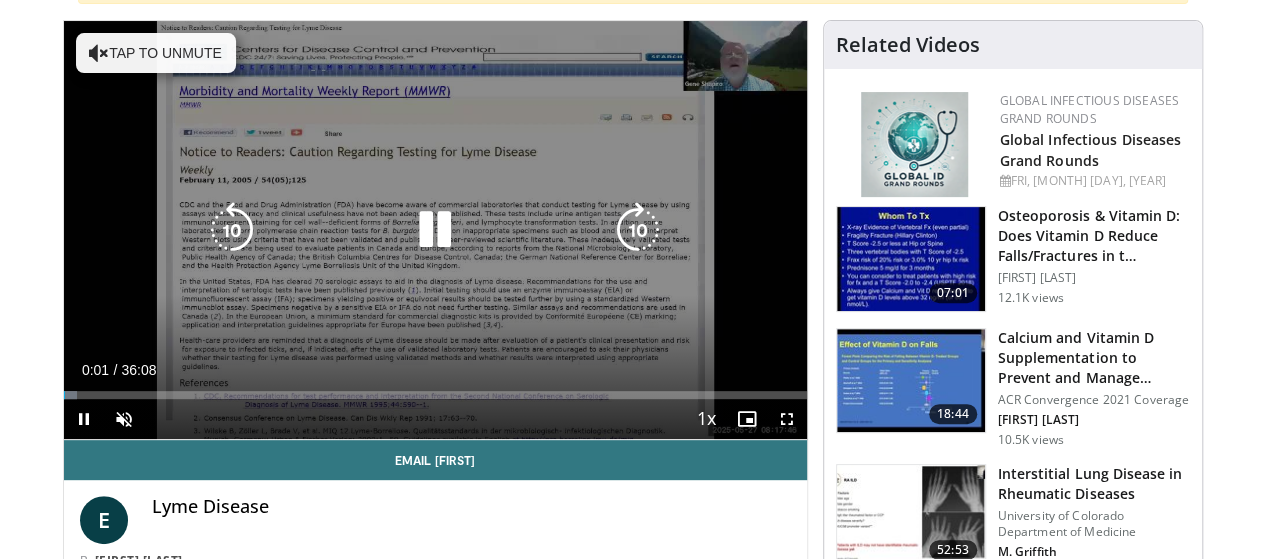 click on "Tap to unmute" at bounding box center [156, 53] 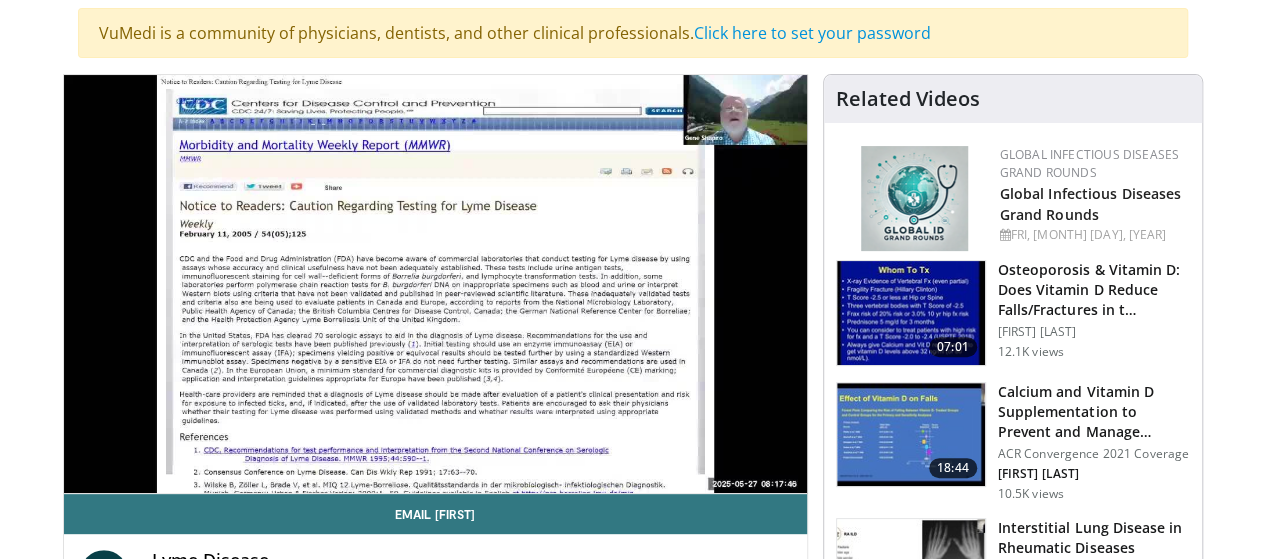 scroll, scrollTop: 150, scrollLeft: 0, axis: vertical 